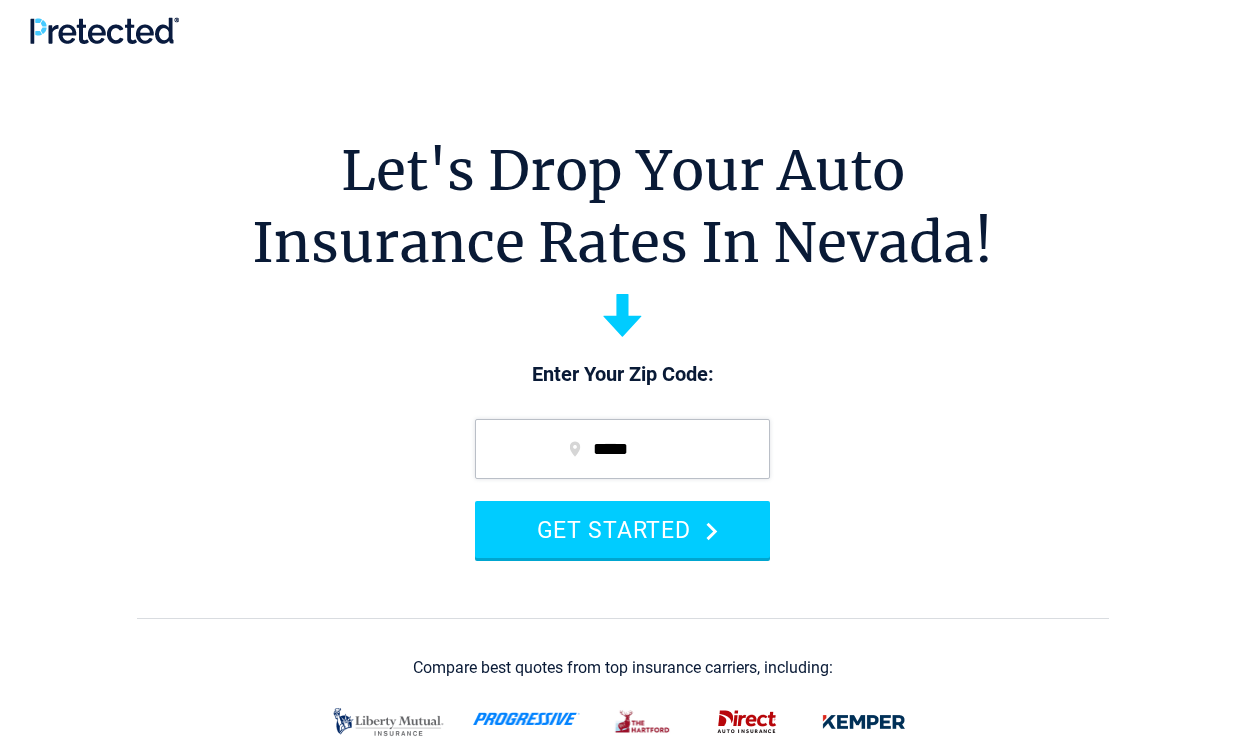 scroll, scrollTop: 0, scrollLeft: 0, axis: both 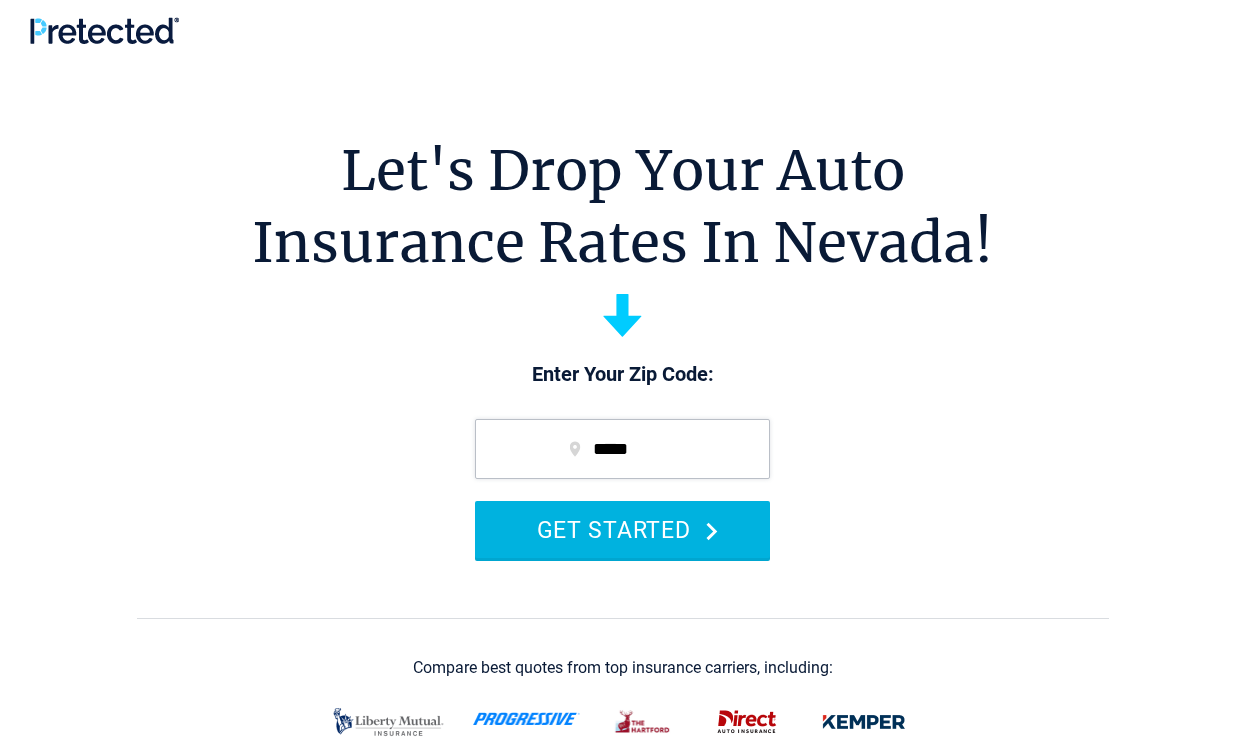 click on "GET STARTED" at bounding box center [622, 529] 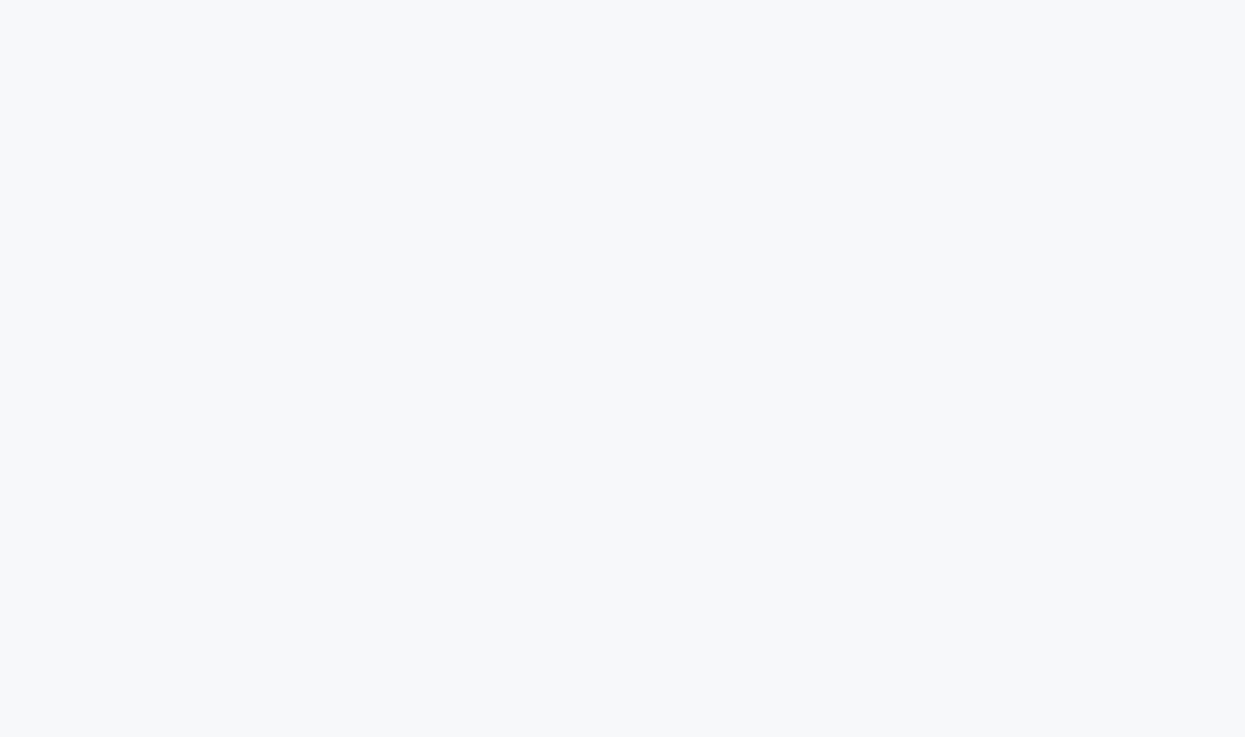 scroll, scrollTop: 0, scrollLeft: 0, axis: both 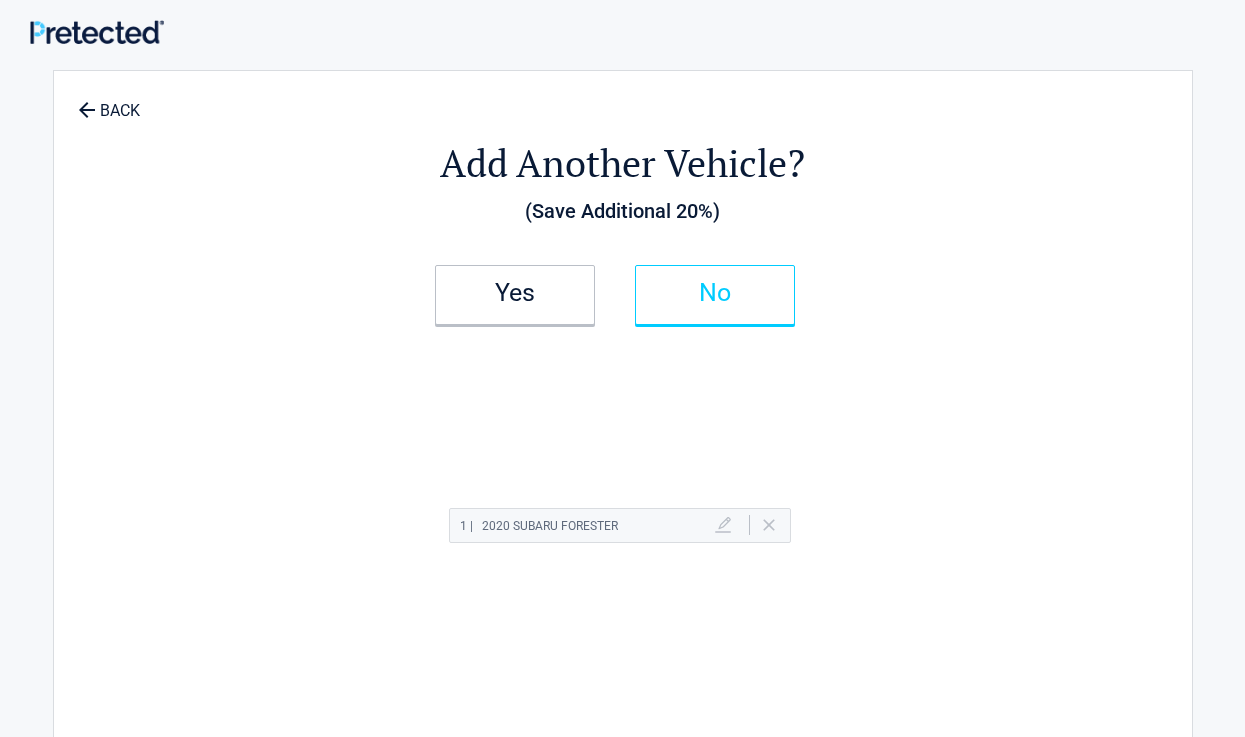 click on "No" at bounding box center (715, 293) 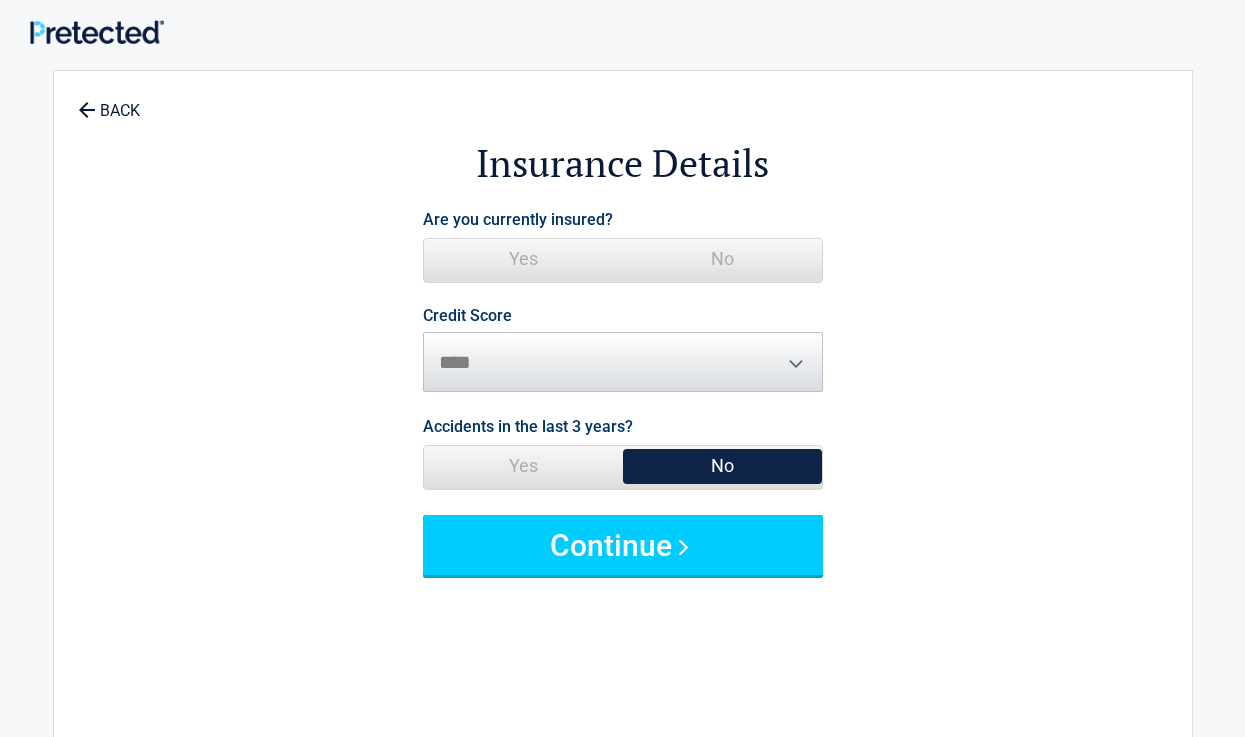 click on "Yes" at bounding box center (523, 259) 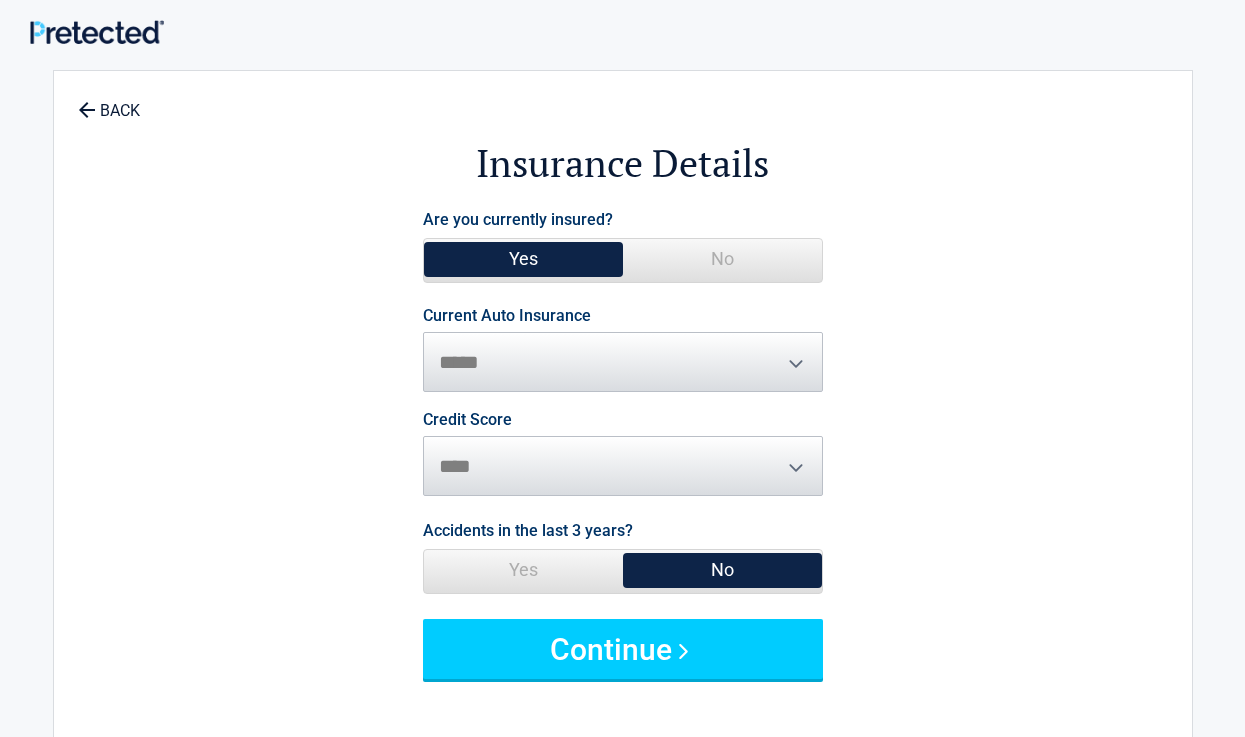 click on "**********" at bounding box center (623, 350) 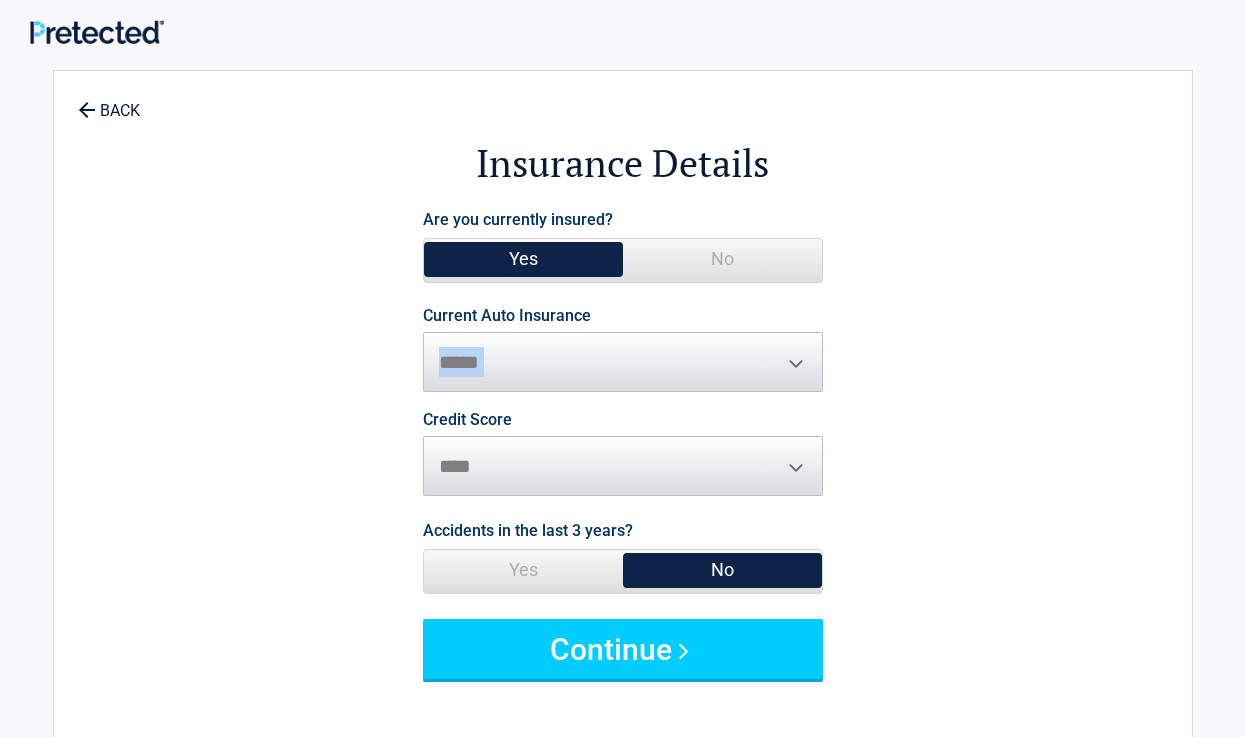 click on "**********" at bounding box center (623, 350) 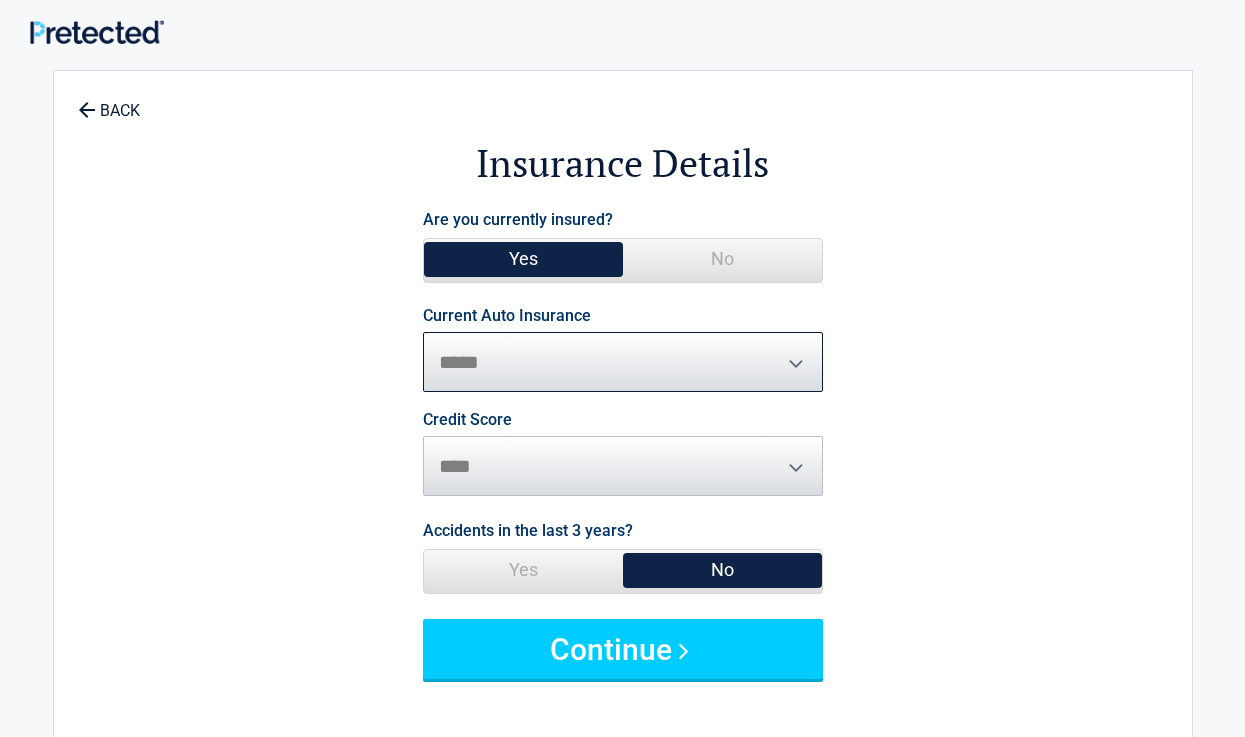 click on "**********" at bounding box center (623, 362) 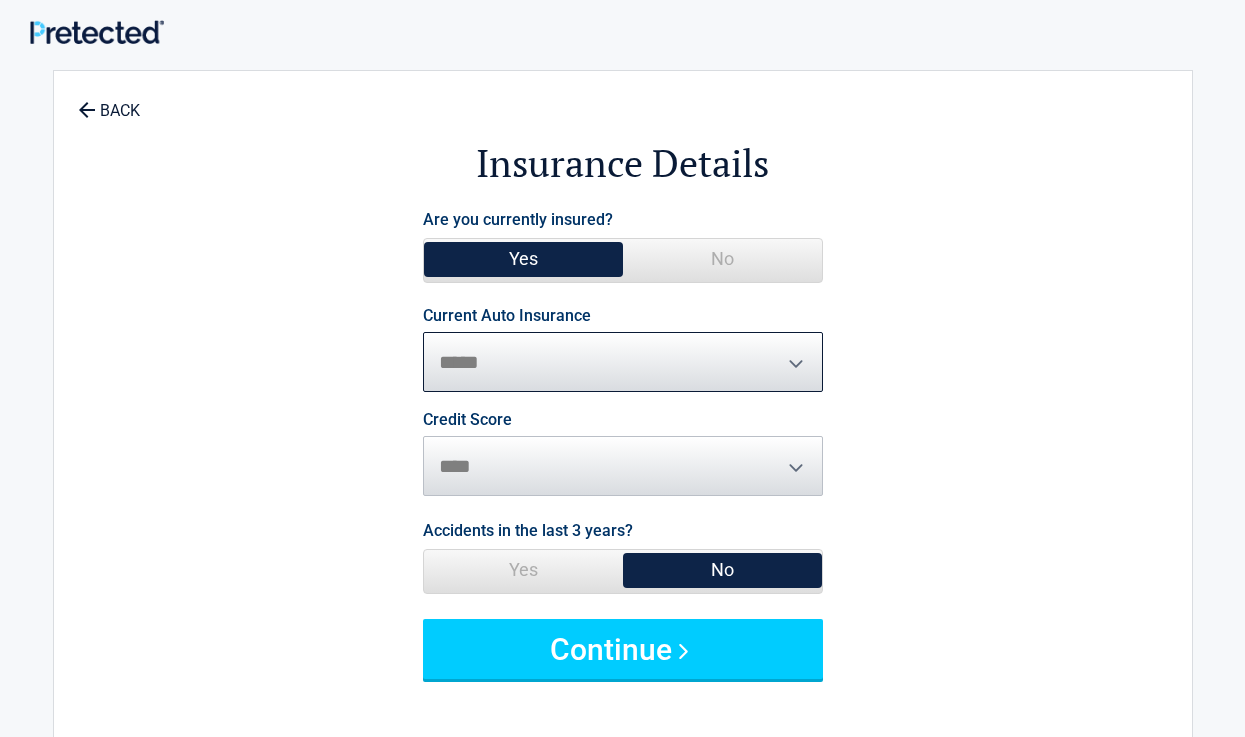 select on "**********" 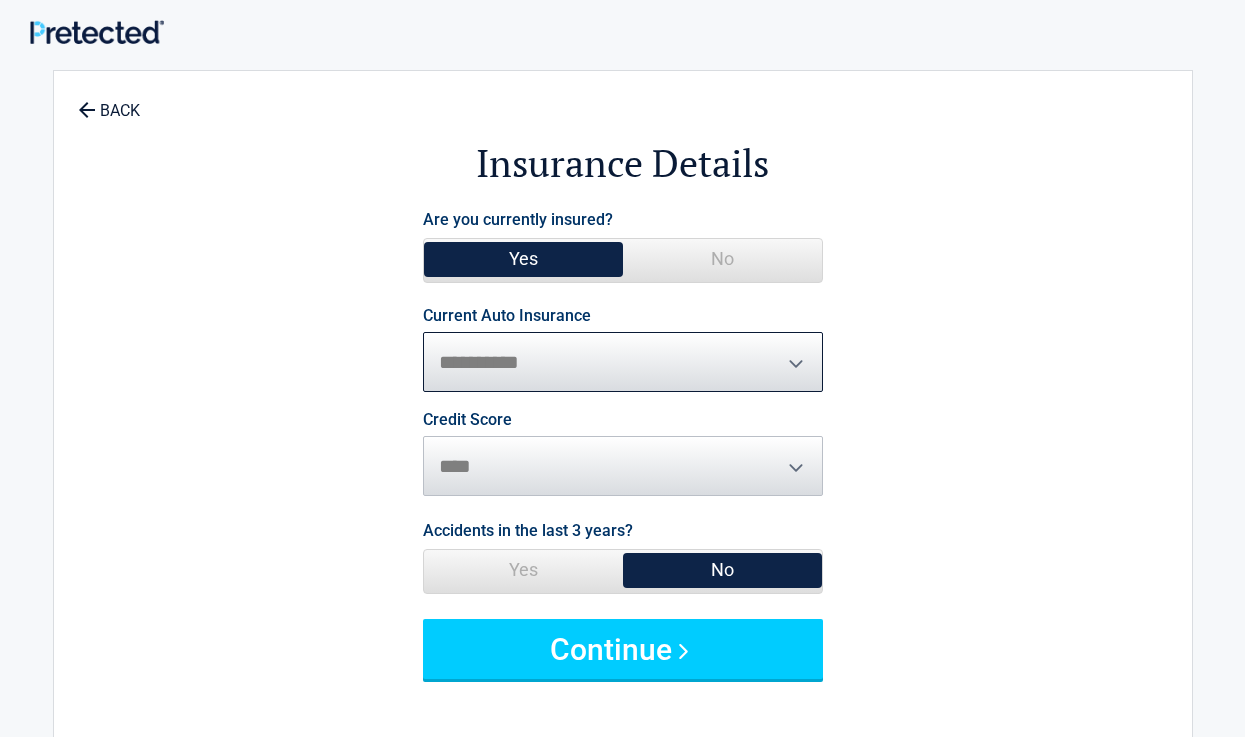 click on "**********" at bounding box center [623, 362] 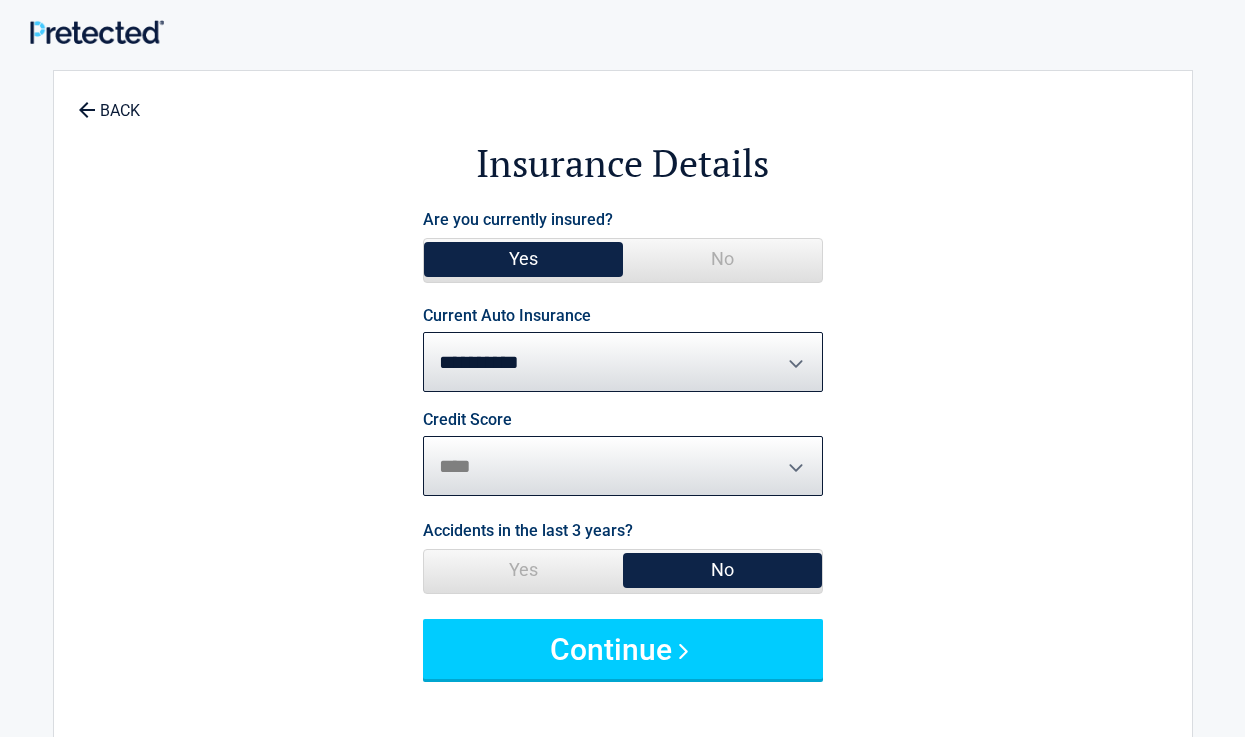 click on "*********
****
*******
****" at bounding box center (623, 466) 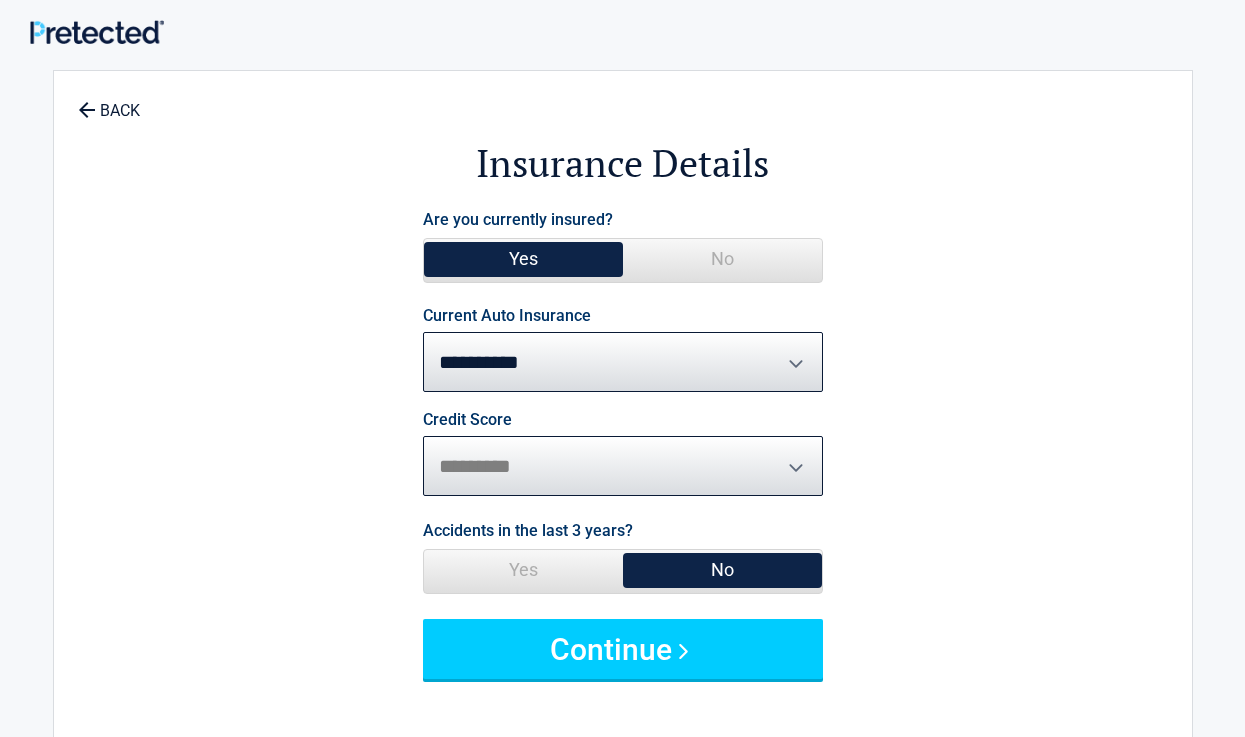click on "*********
****
*******
****" at bounding box center [623, 466] 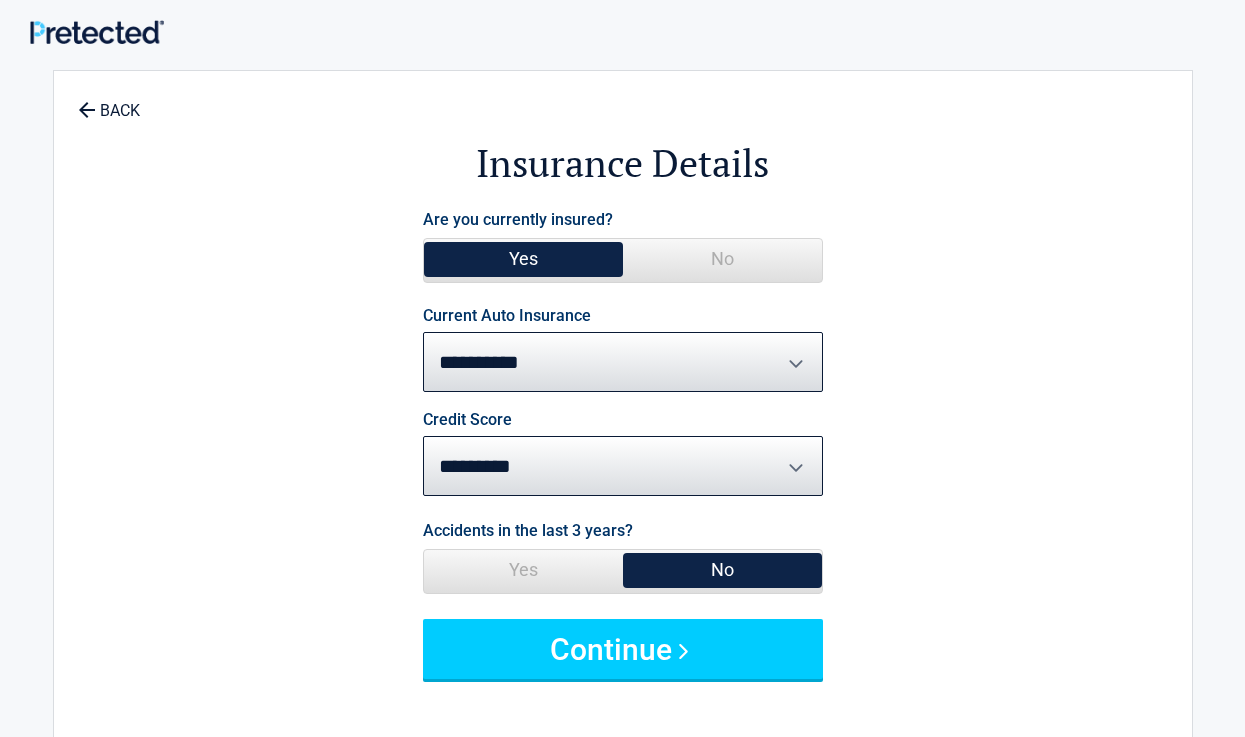 click on "No" at bounding box center [722, 570] 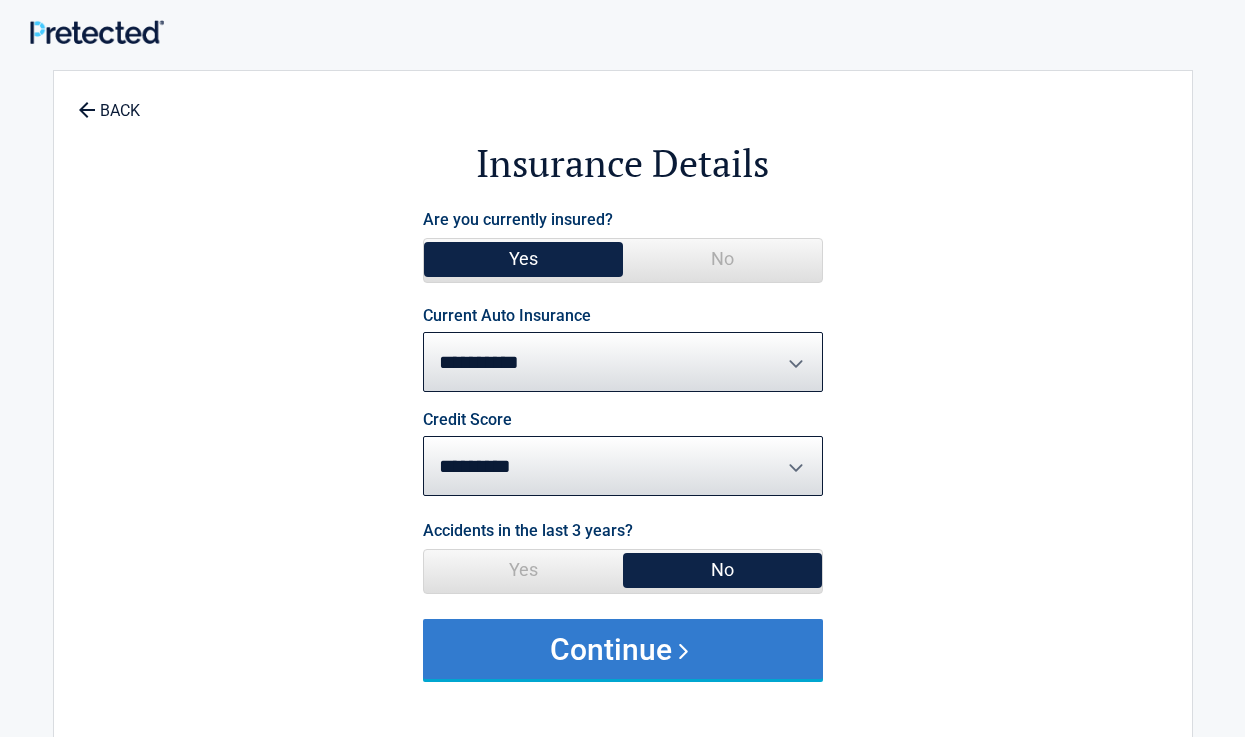 drag, startPoint x: 691, startPoint y: 643, endPoint x: 692, endPoint y: 657, distance: 14.035668 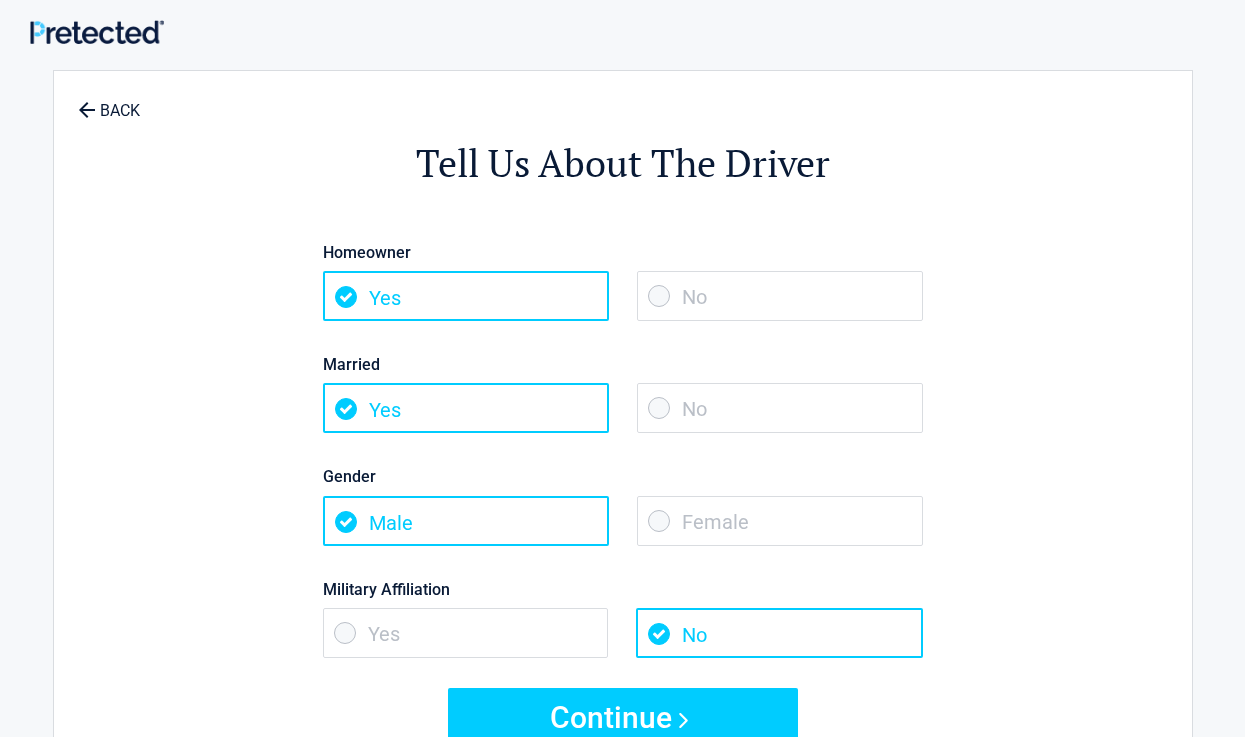 click on "No" at bounding box center (780, 296) 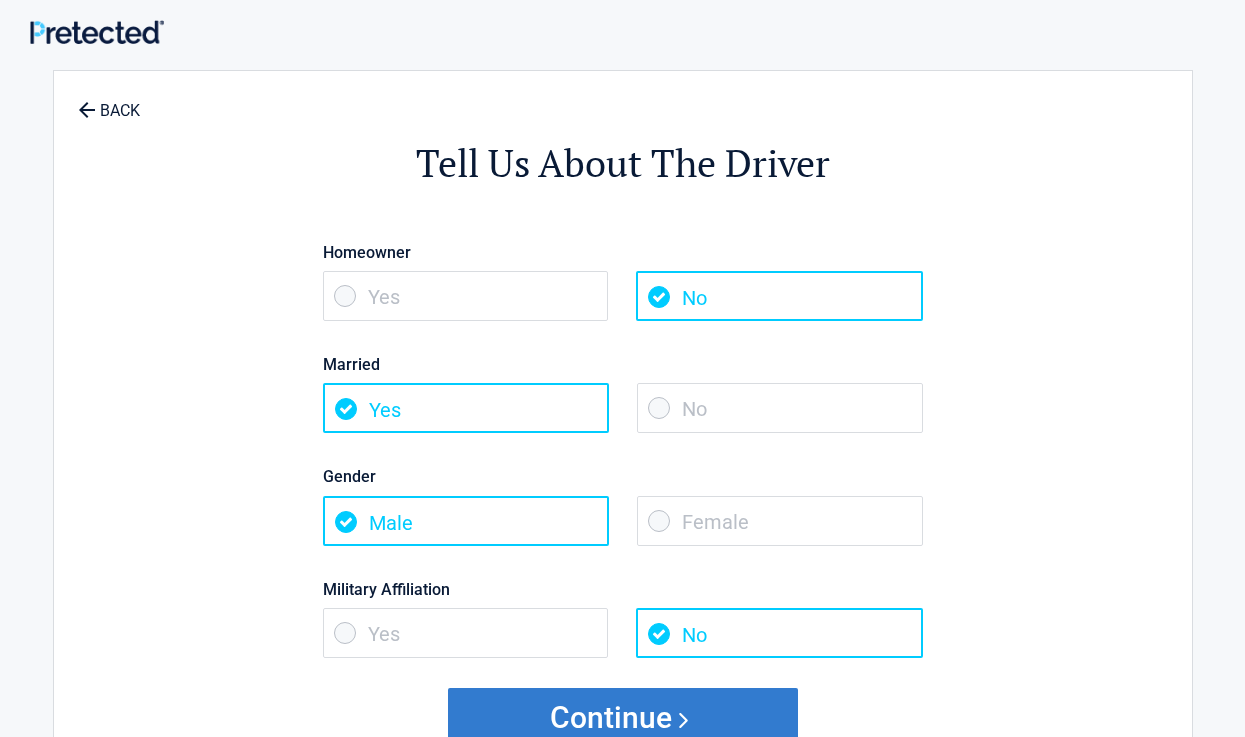 click on "Continue" at bounding box center [623, 718] 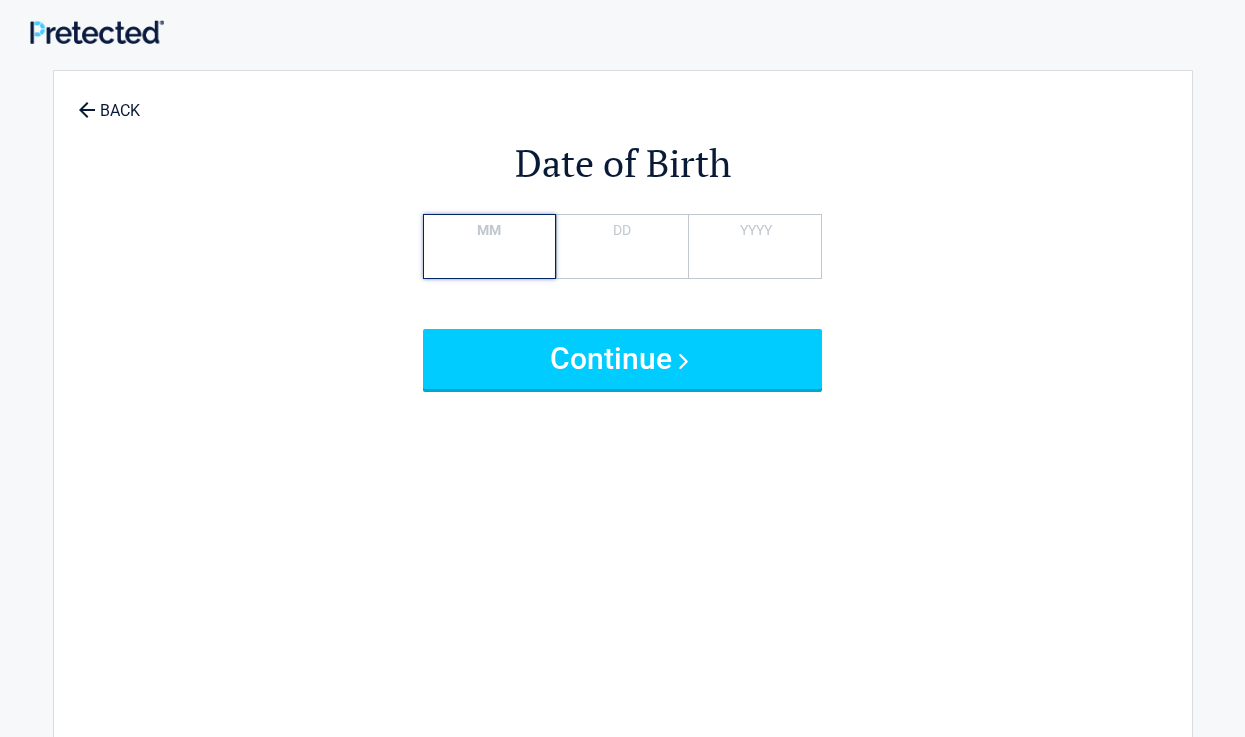 drag, startPoint x: 497, startPoint y: 256, endPoint x: 480, endPoint y: 261, distance: 17.720045 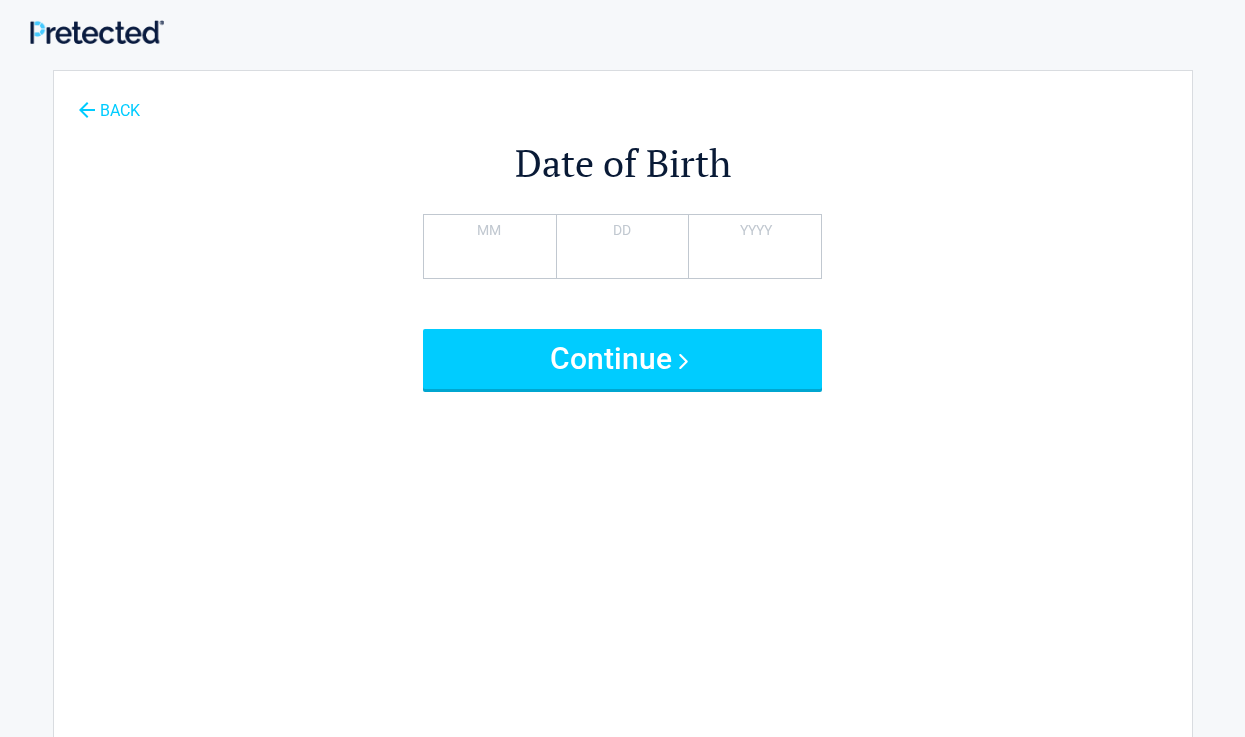 click on "BACK" at bounding box center [109, 101] 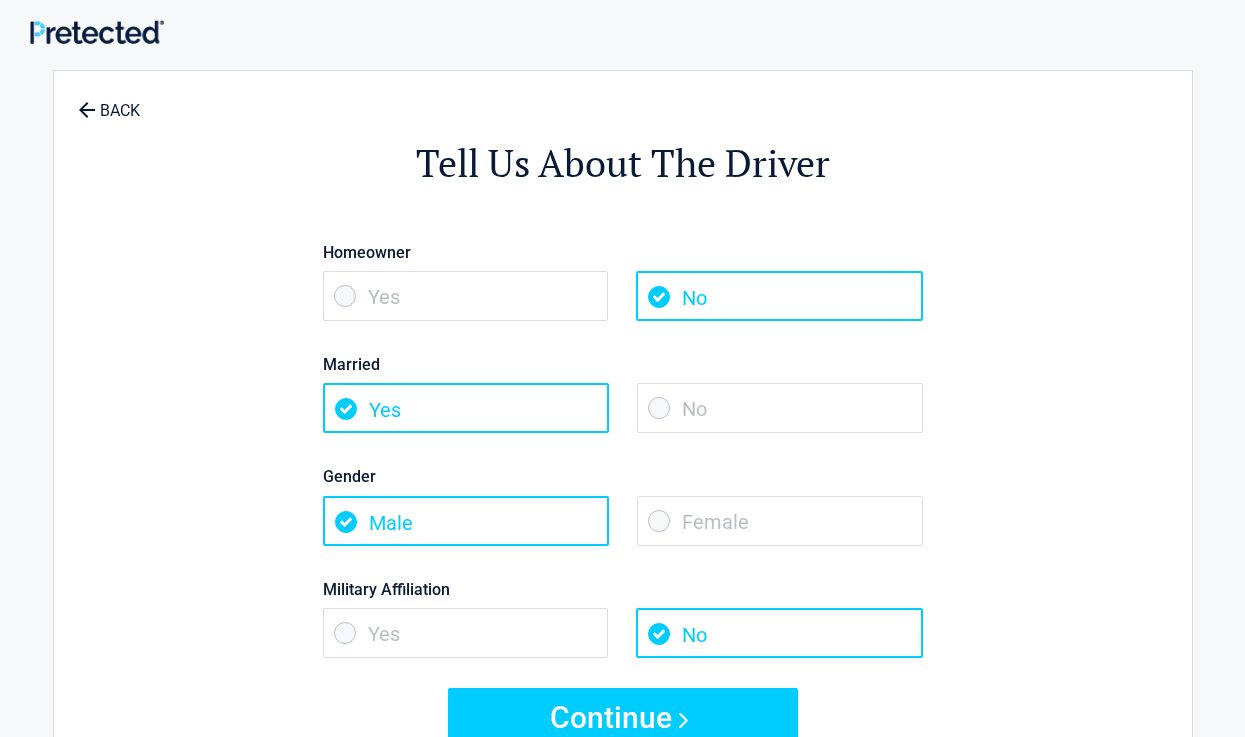 click on "Tell Us About The Driver" at bounding box center [623, 163] 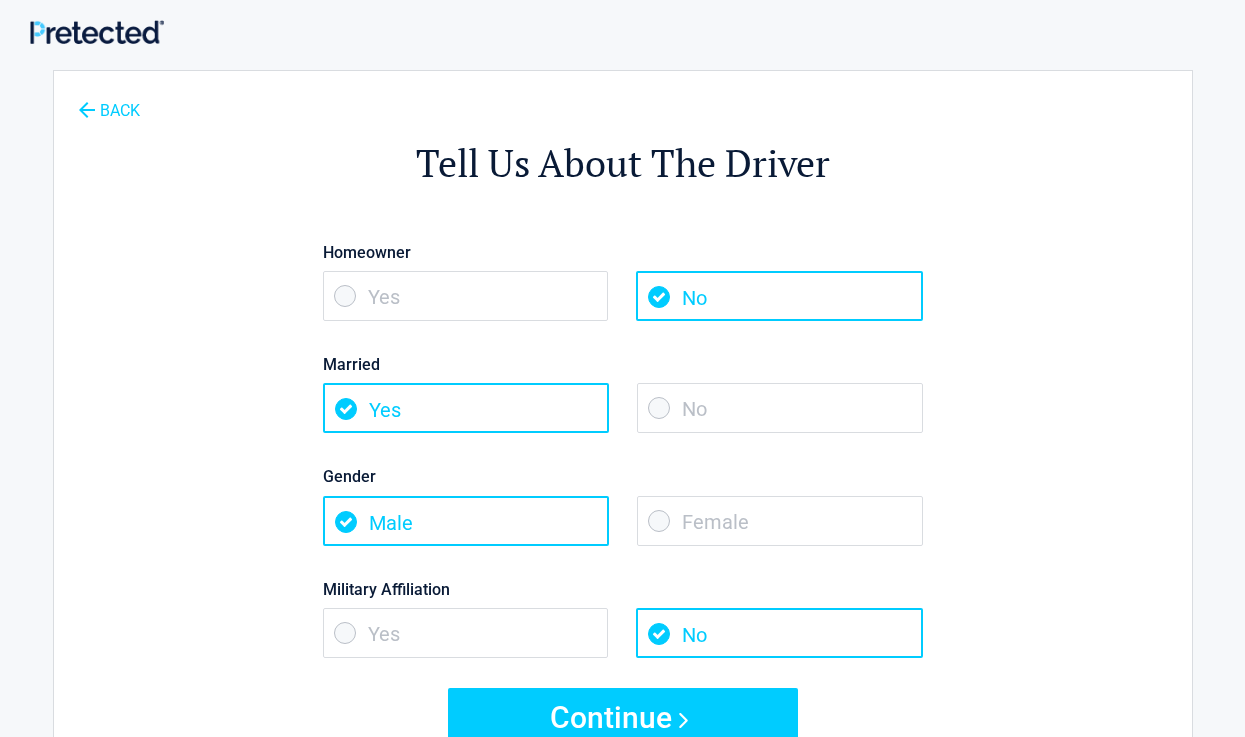 click on "BACK" at bounding box center (109, 101) 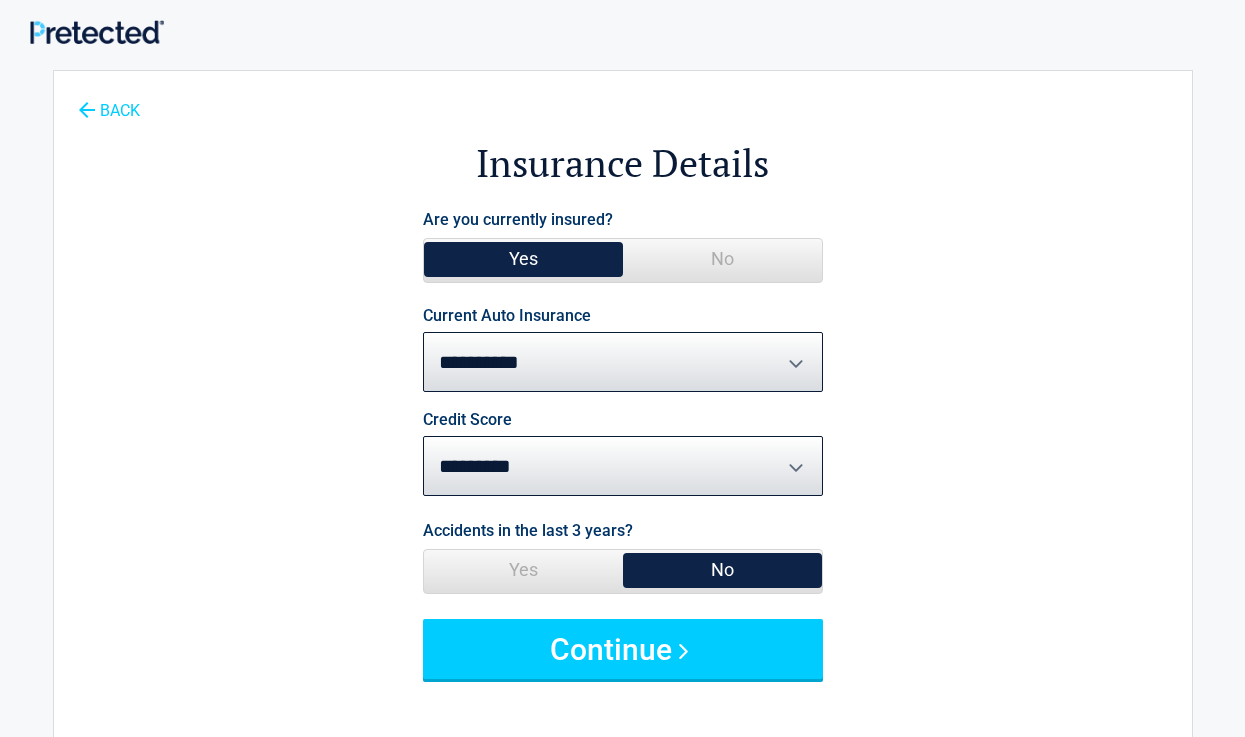 click on "BACK" at bounding box center [109, 101] 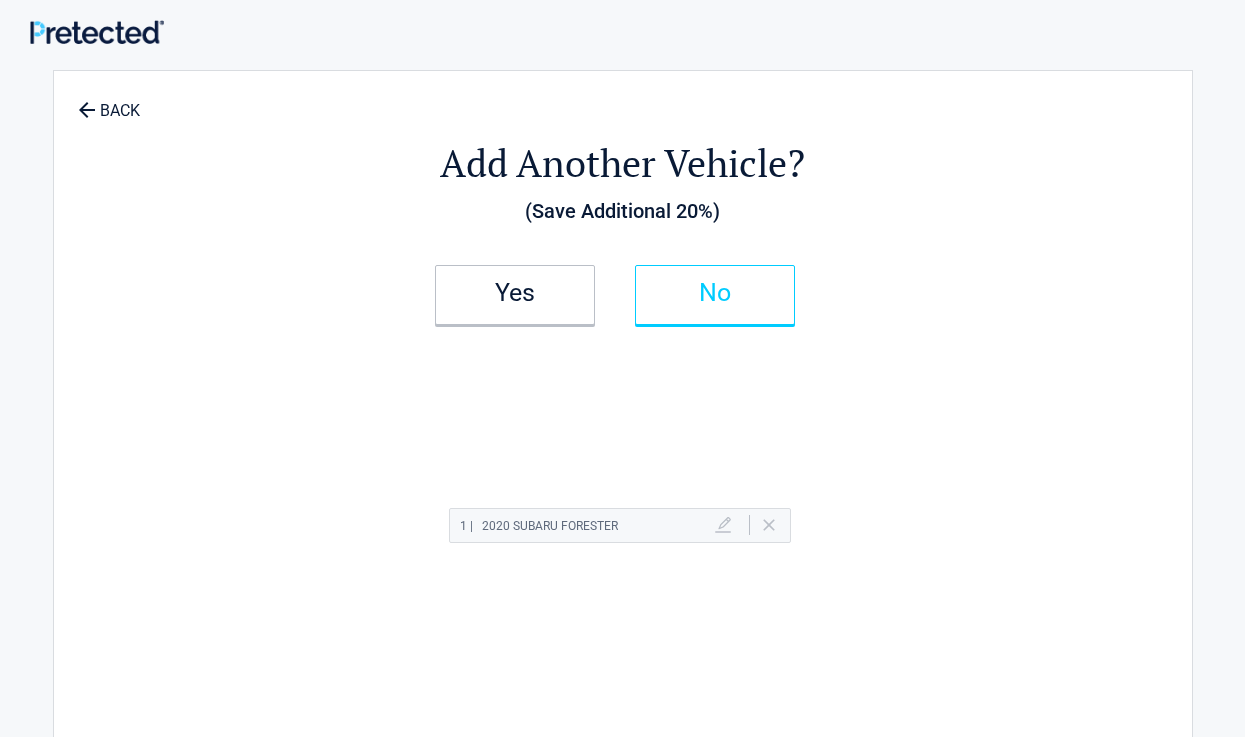 click on "No" at bounding box center [715, 293] 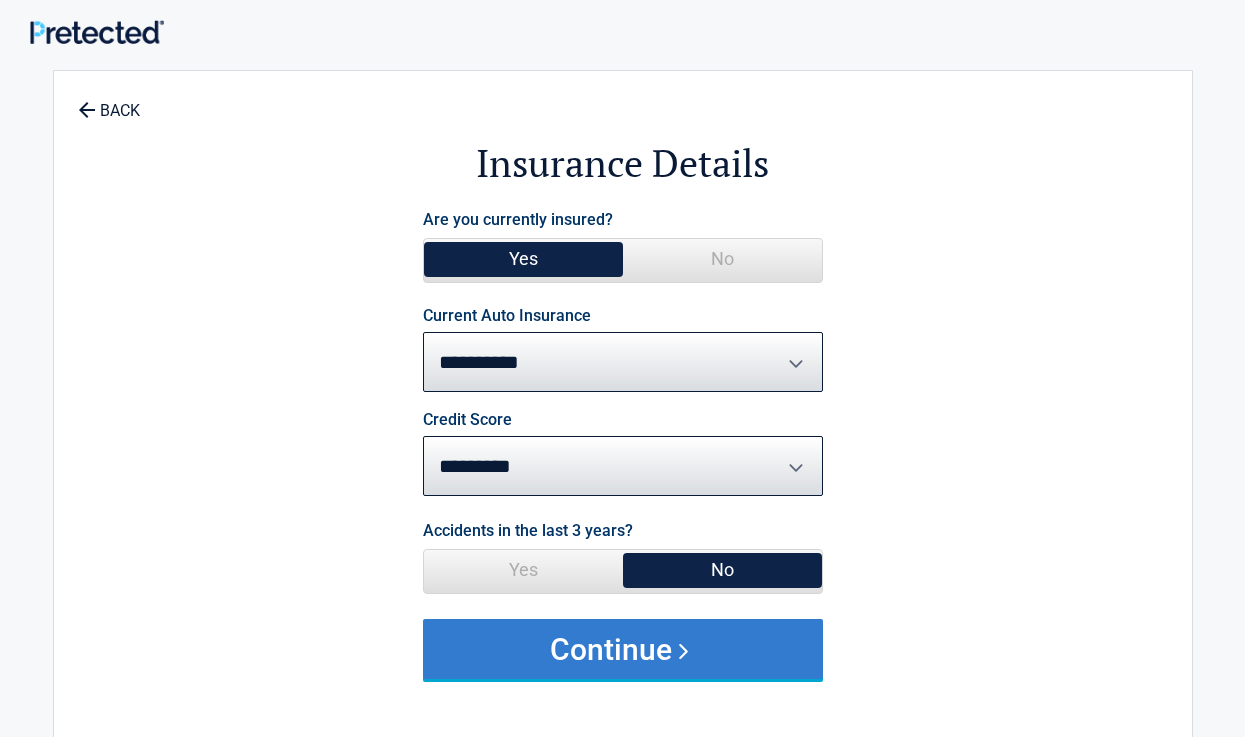 click on "Continue" at bounding box center [623, 649] 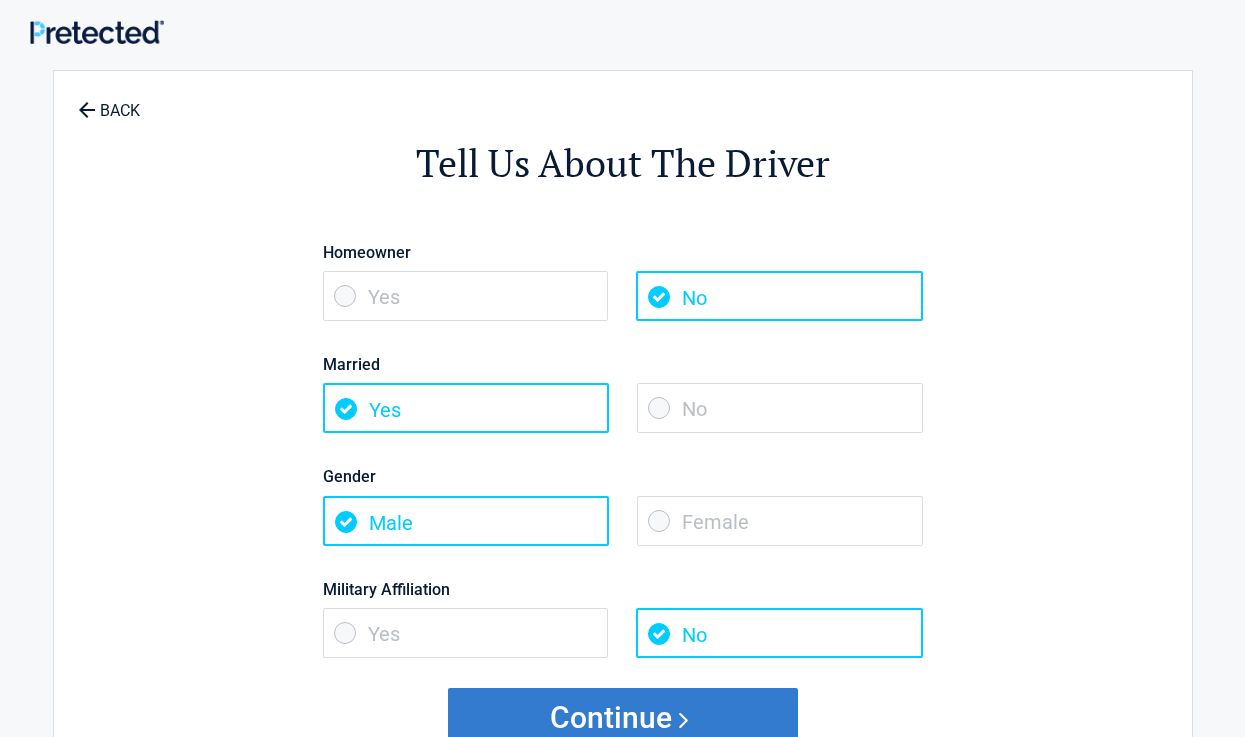 click on "Continue" at bounding box center [623, 718] 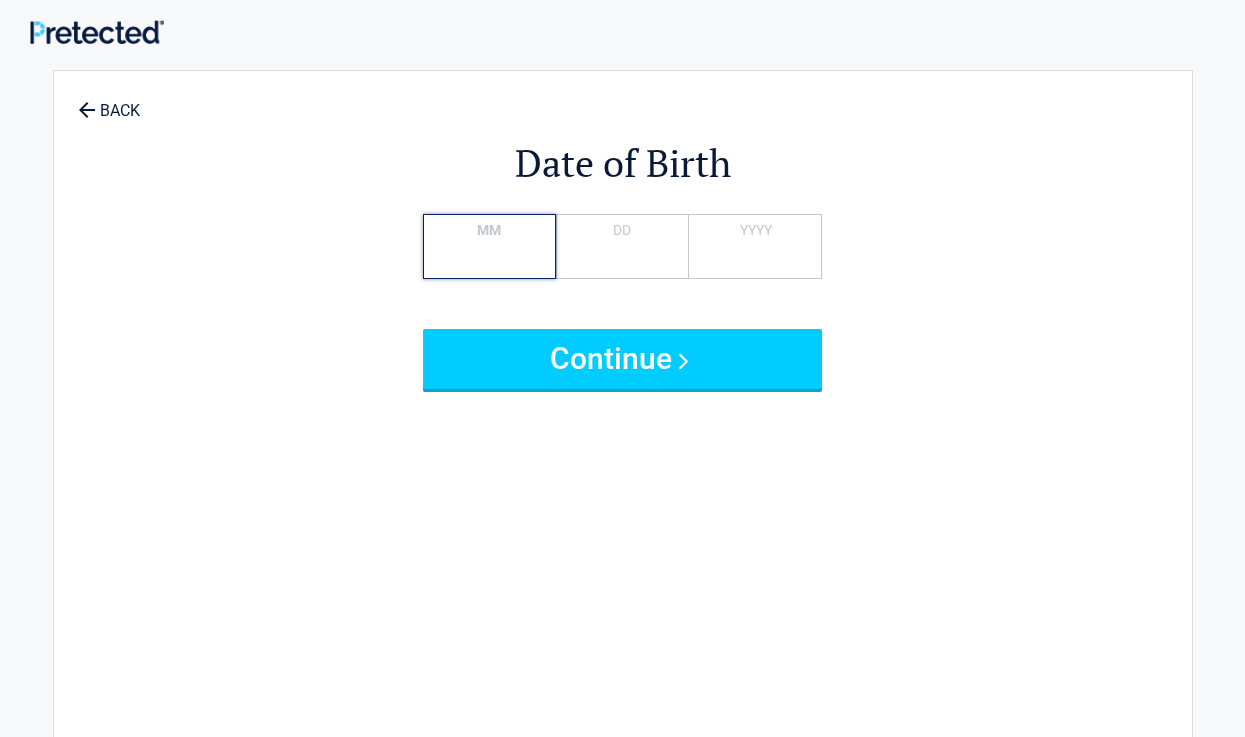 drag, startPoint x: 514, startPoint y: 256, endPoint x: 425, endPoint y: 257, distance: 89.005615 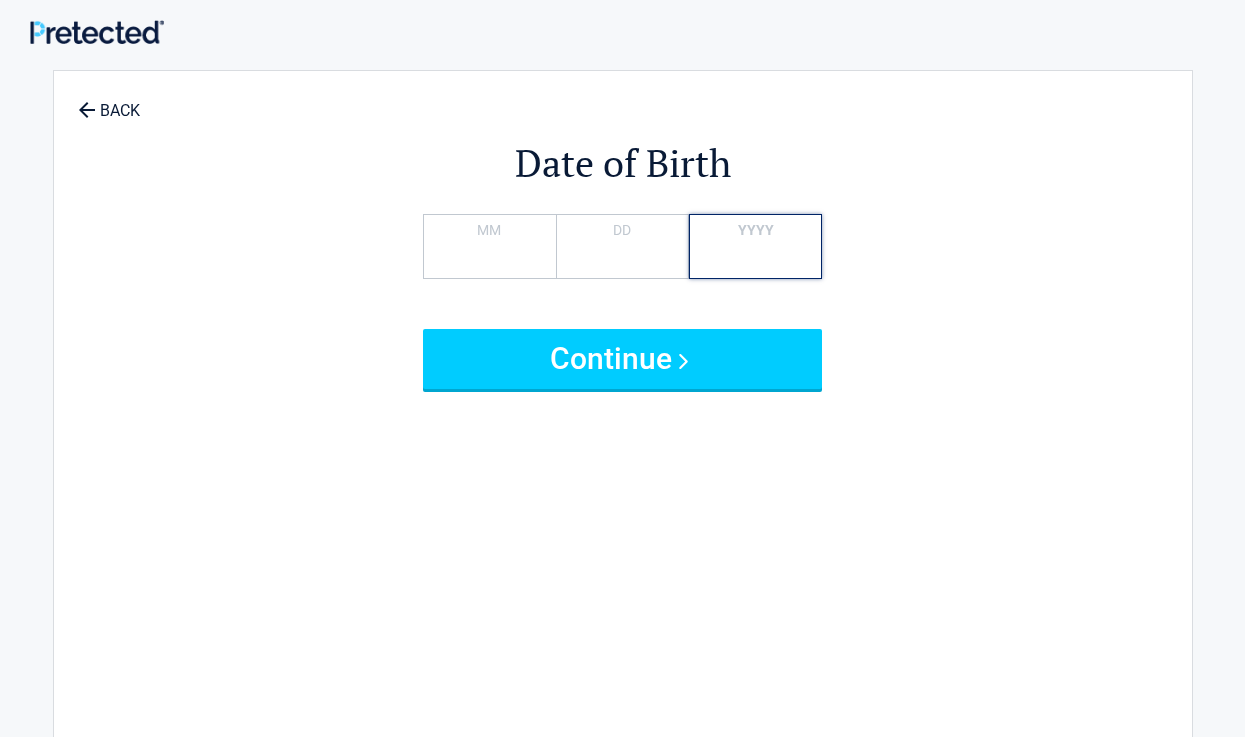 type on "****" 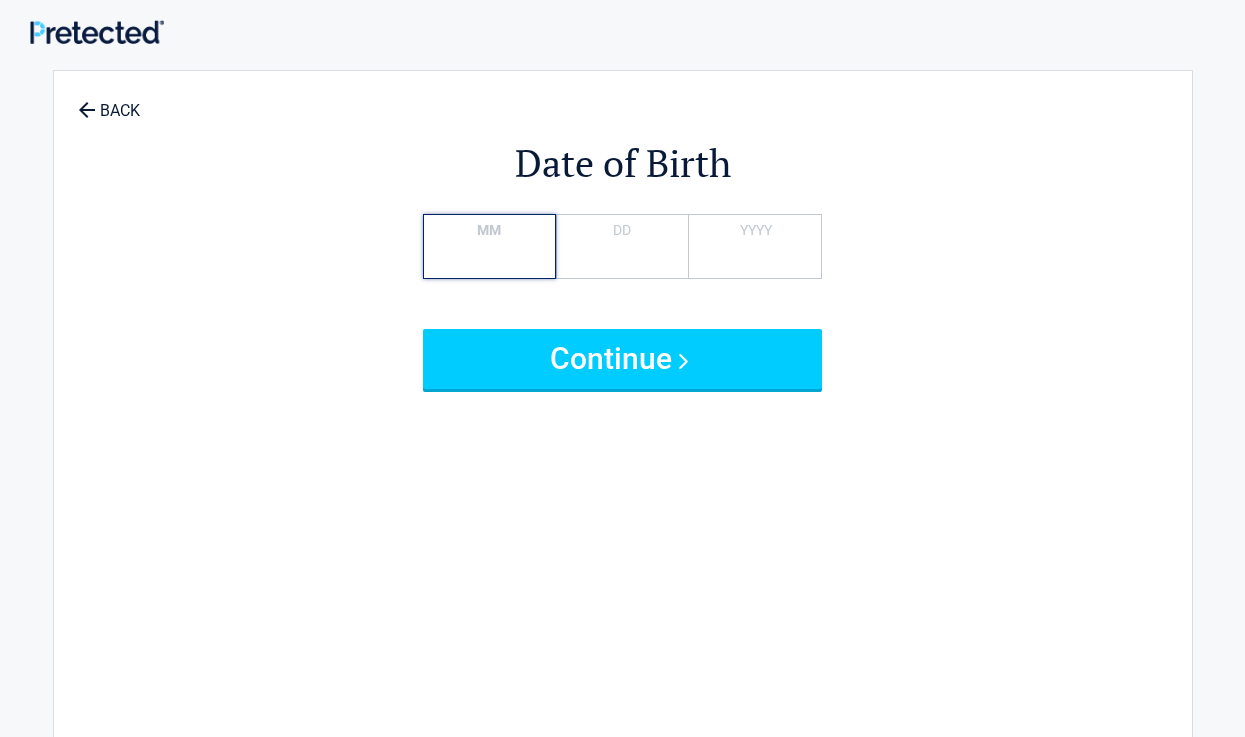 click on "*" at bounding box center (489, 246) 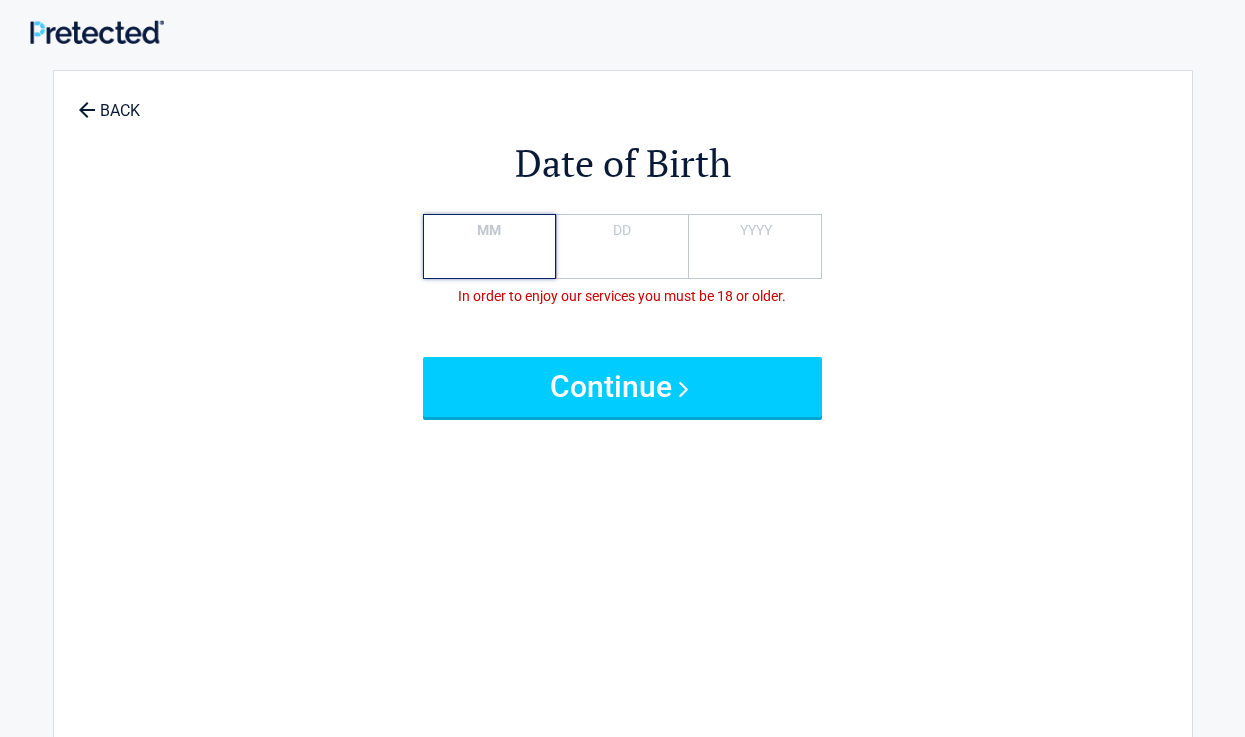 type on "*" 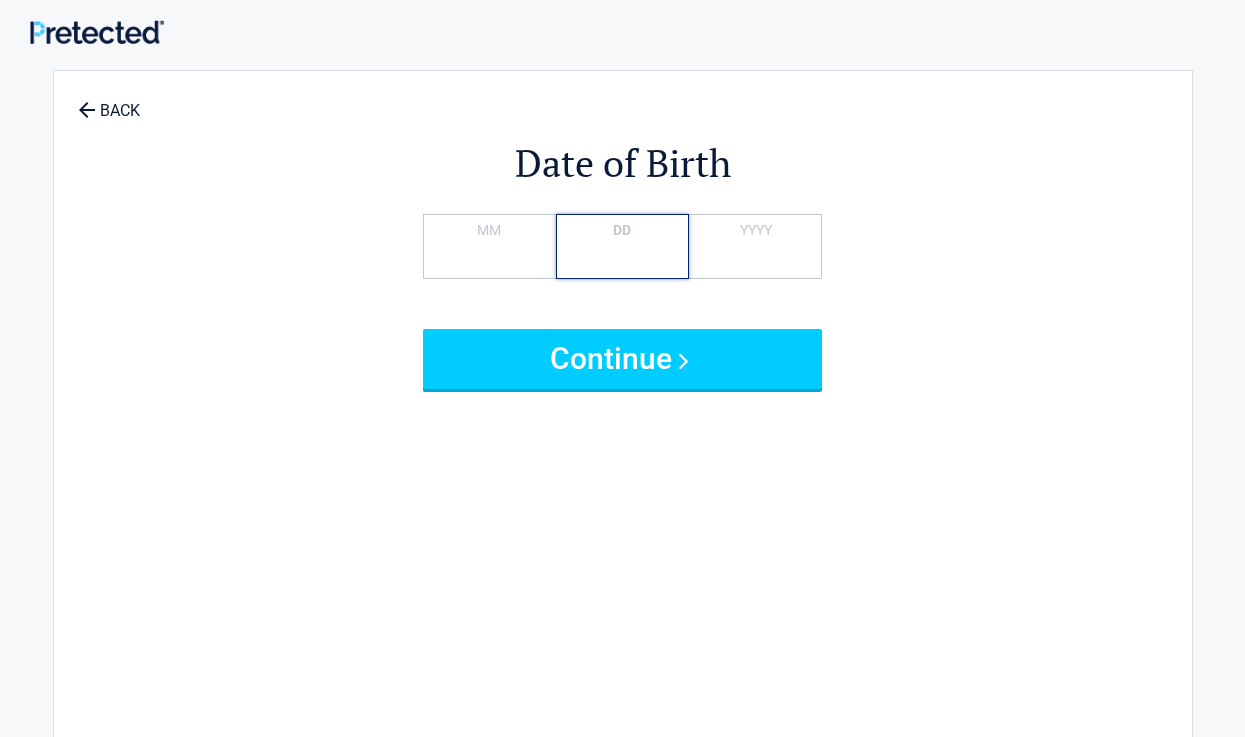 type on "**" 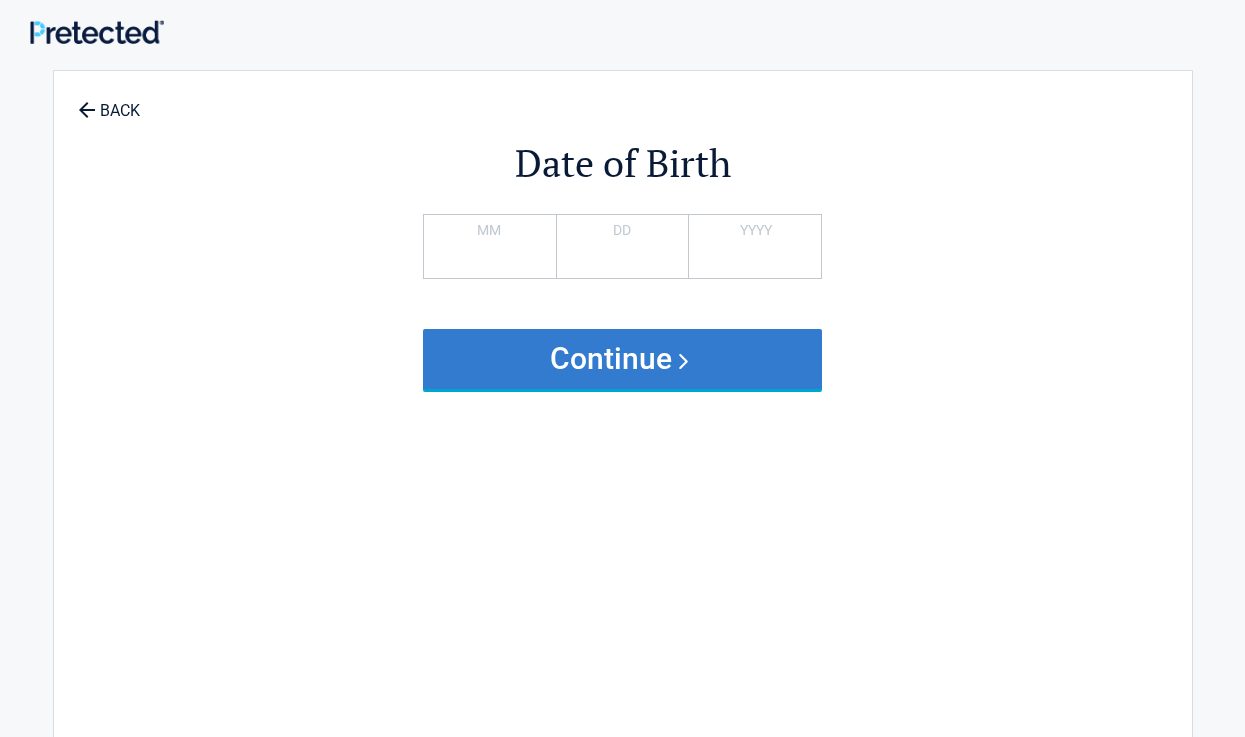 click on "Continue" at bounding box center (623, 359) 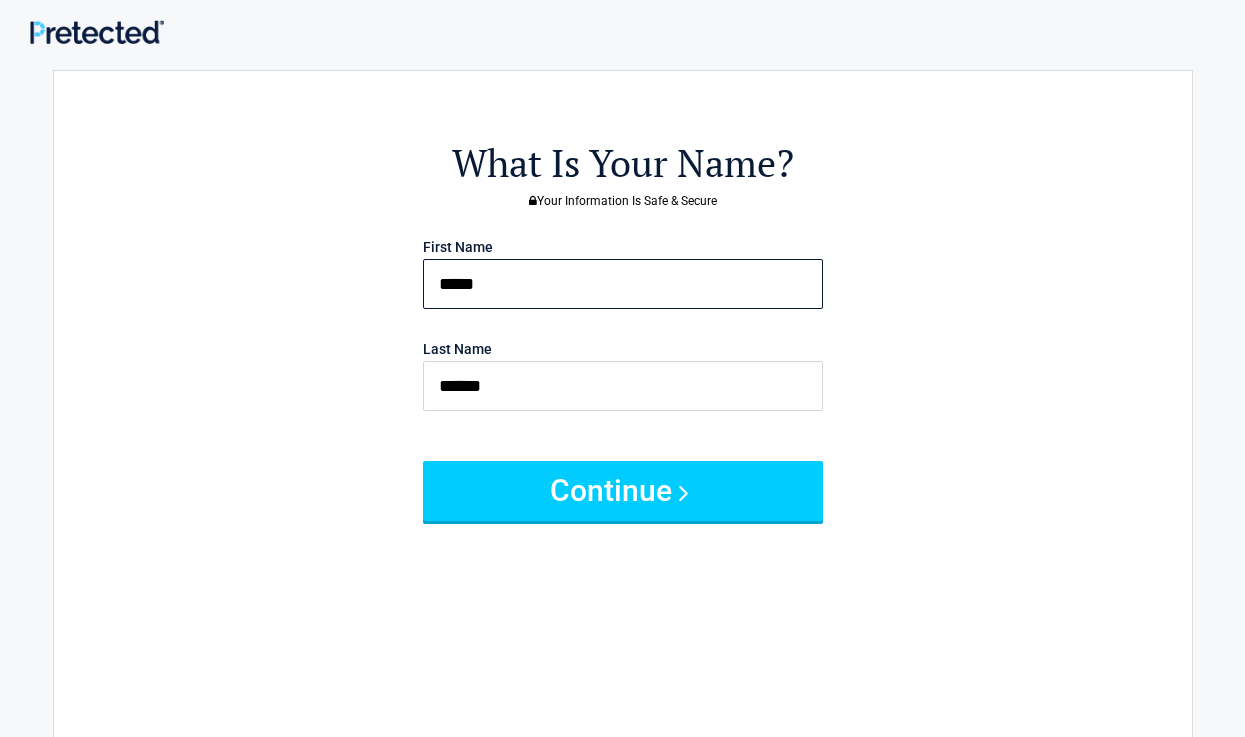 drag, startPoint x: 484, startPoint y: 290, endPoint x: 395, endPoint y: 292, distance: 89.02247 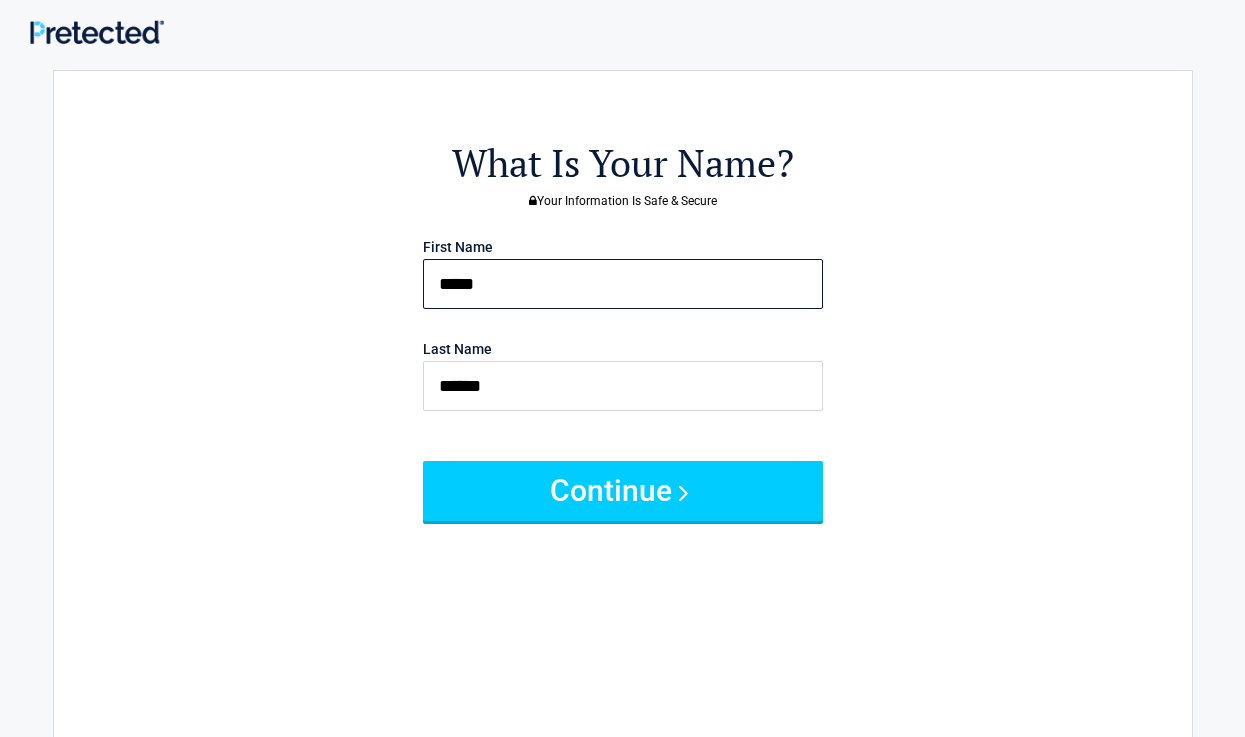 click on "Continue" at bounding box center [623, 491] 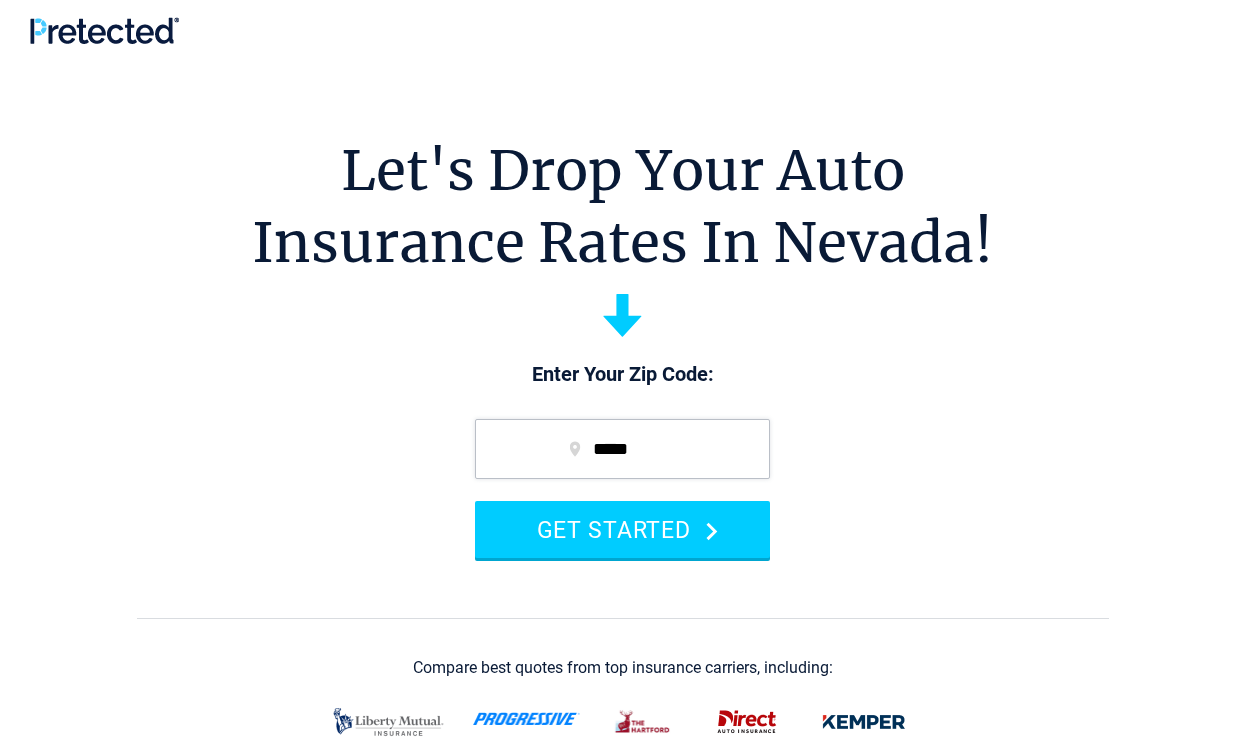 scroll, scrollTop: 0, scrollLeft: 0, axis: both 